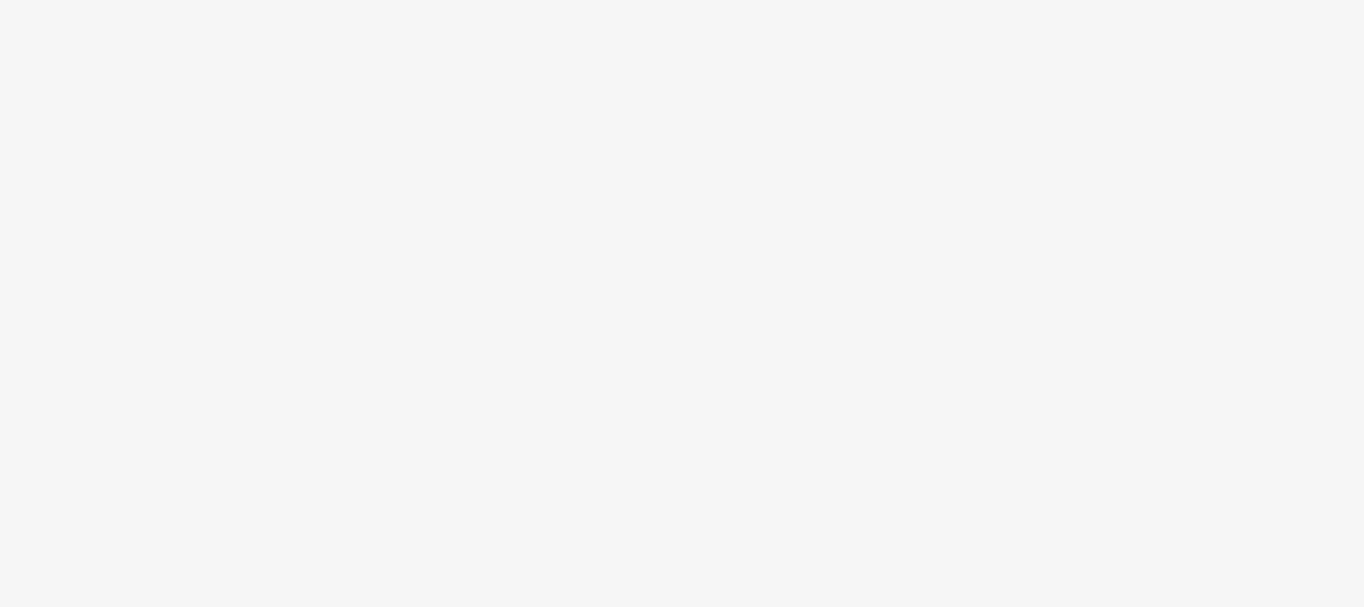 scroll, scrollTop: 0, scrollLeft: 0, axis: both 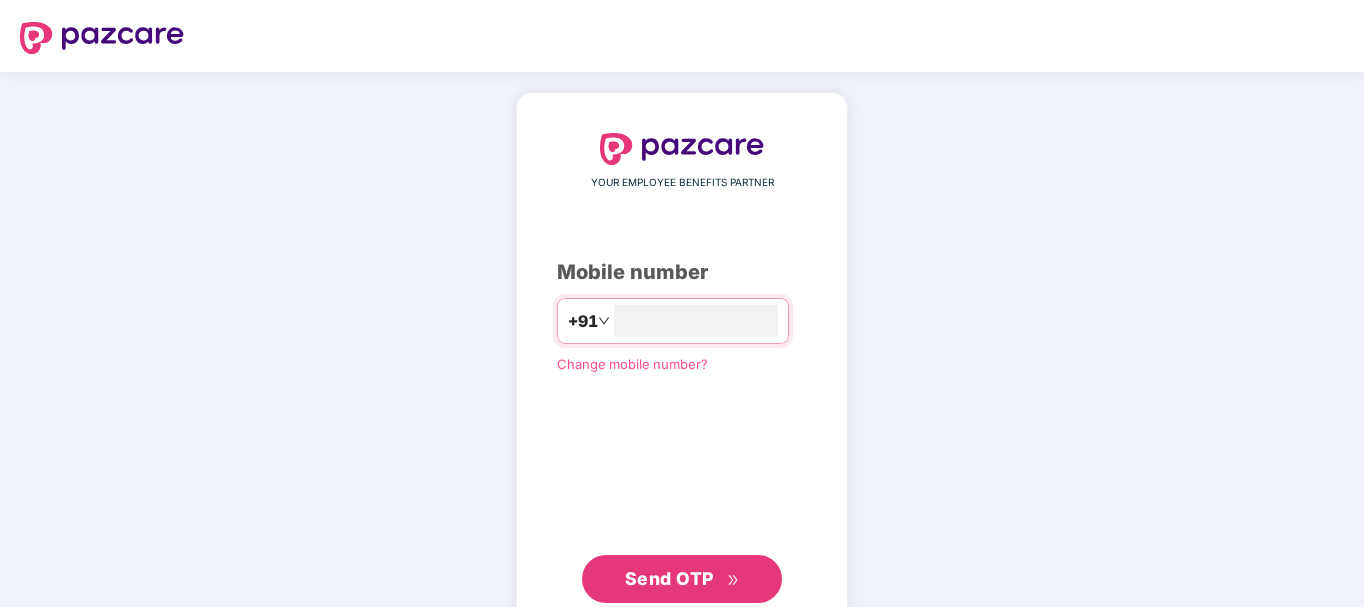 type on "**********" 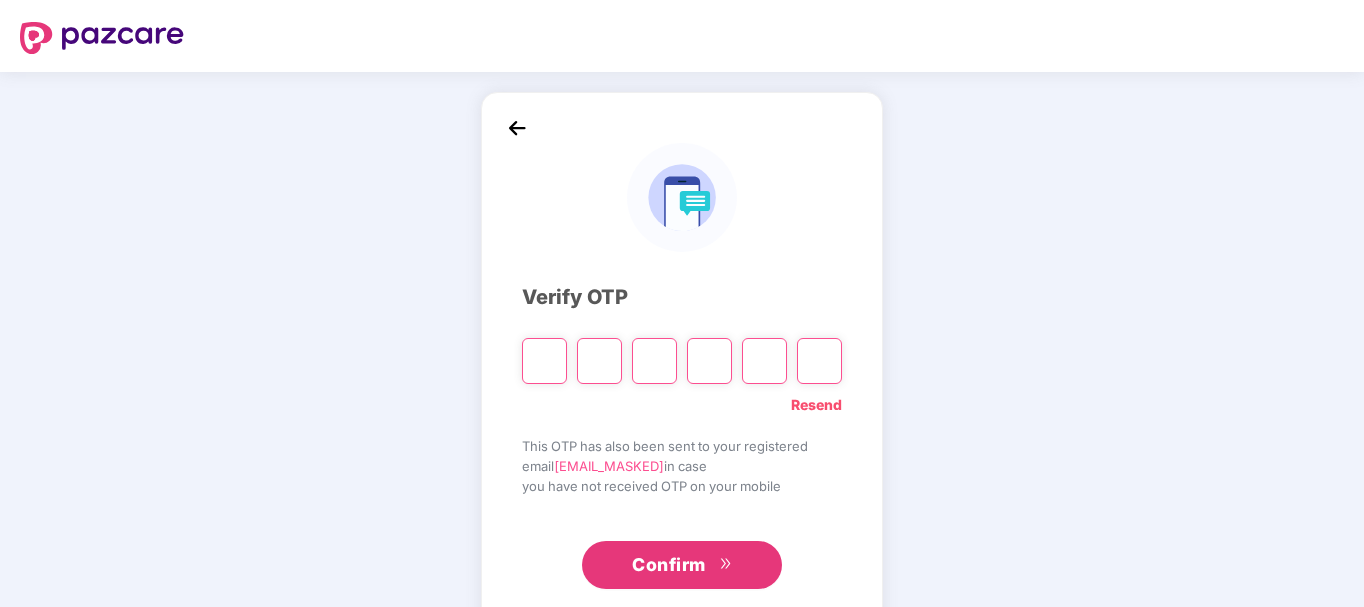 type on "*" 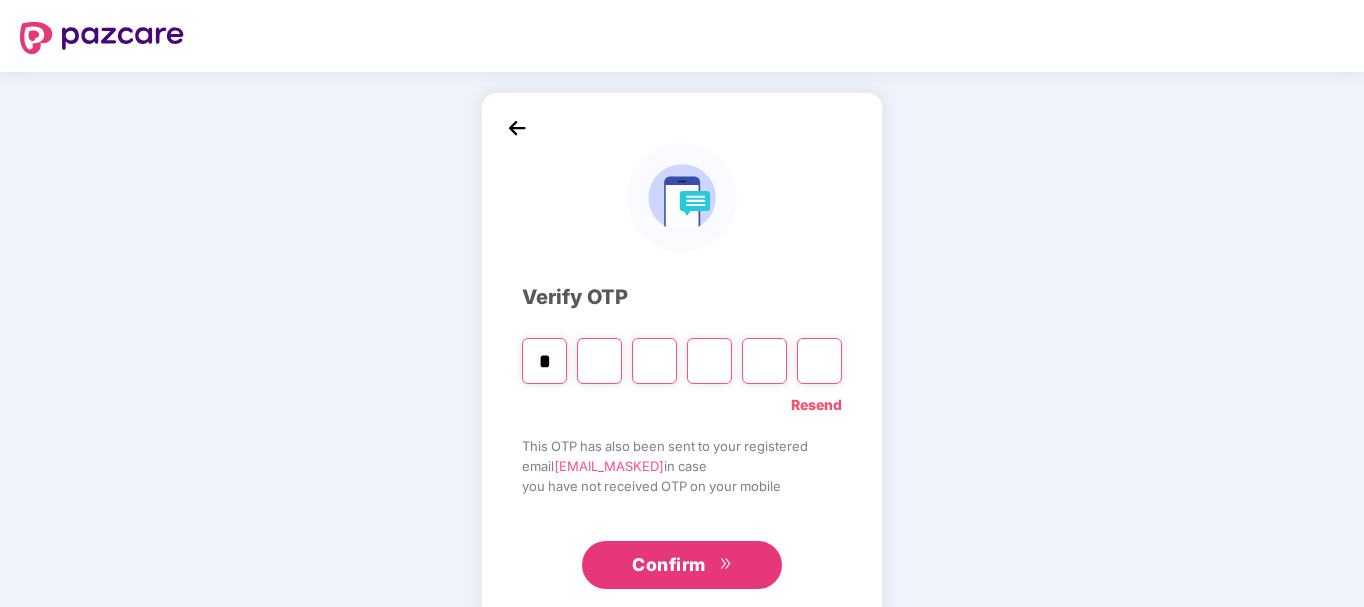 type on "*" 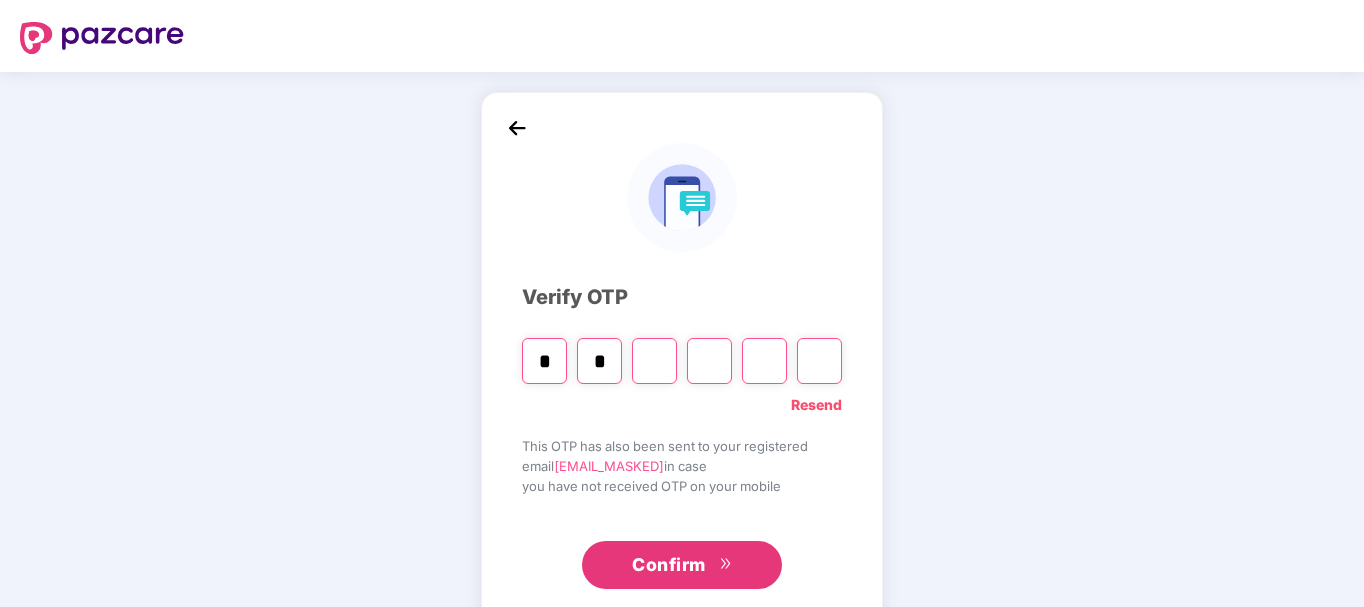 type on "*" 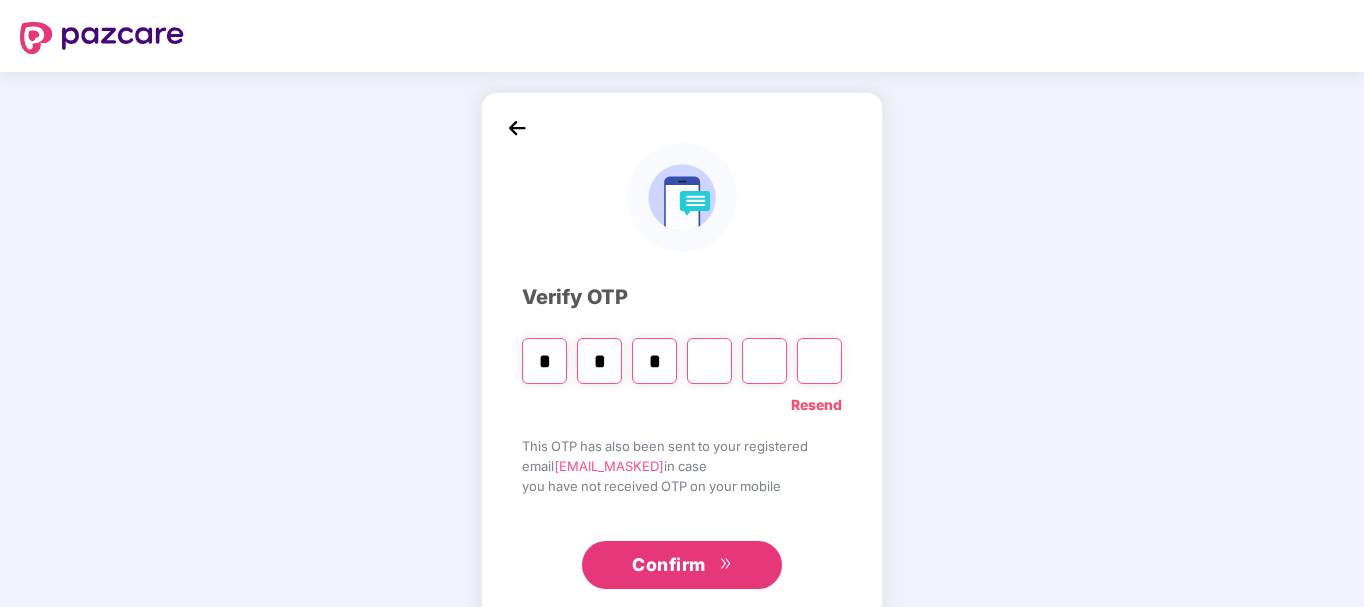 type on "*" 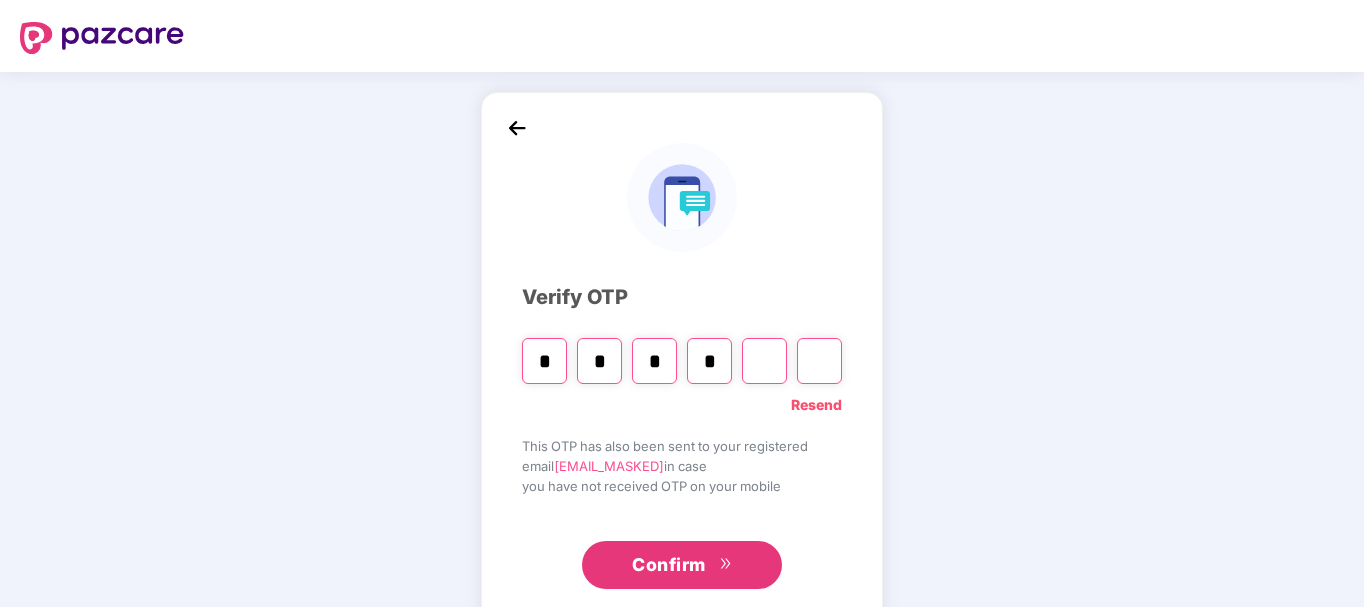 type on "*" 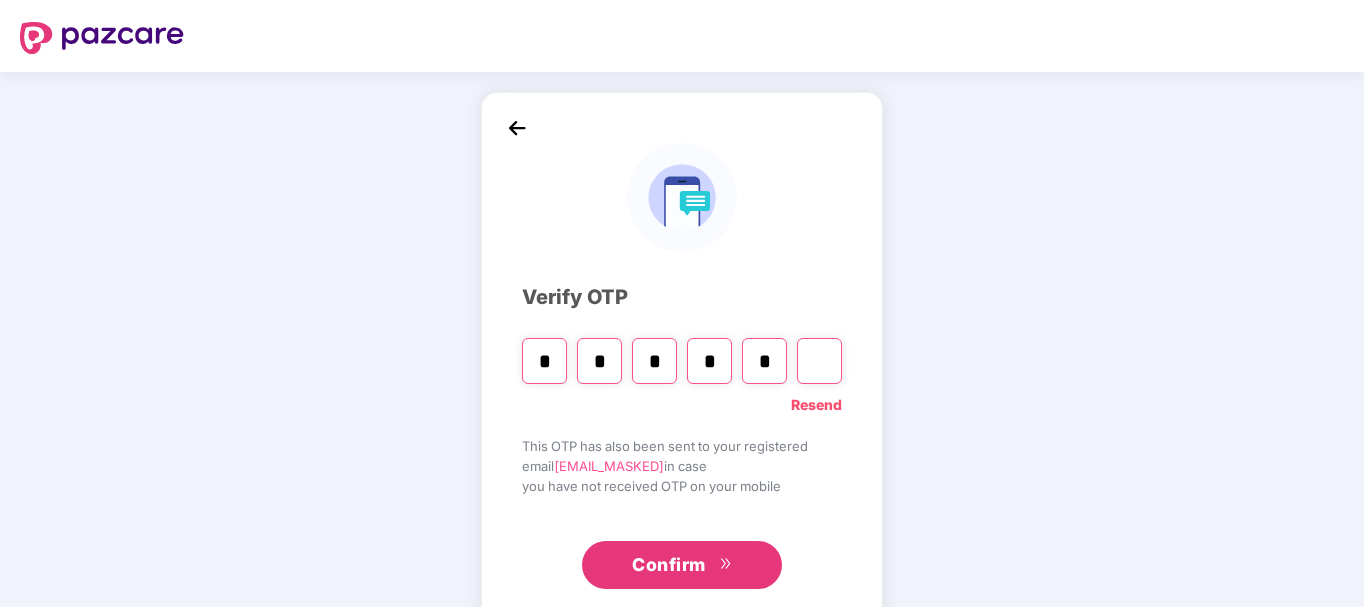 type on "*" 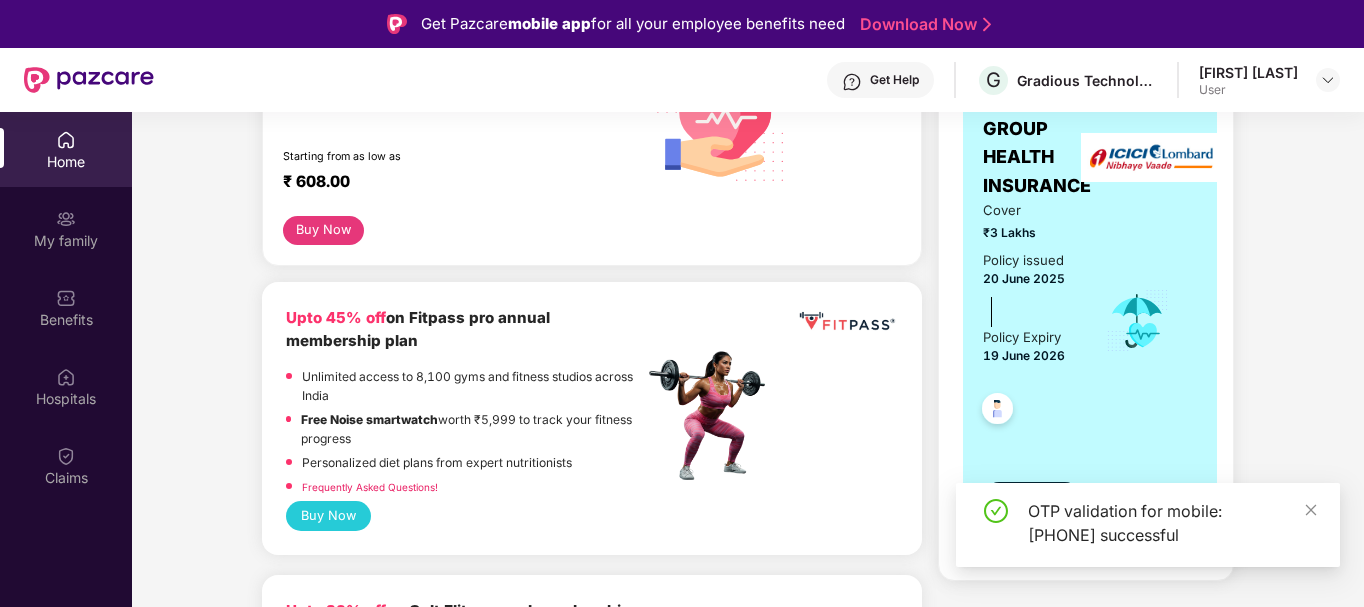 scroll, scrollTop: 467, scrollLeft: 0, axis: vertical 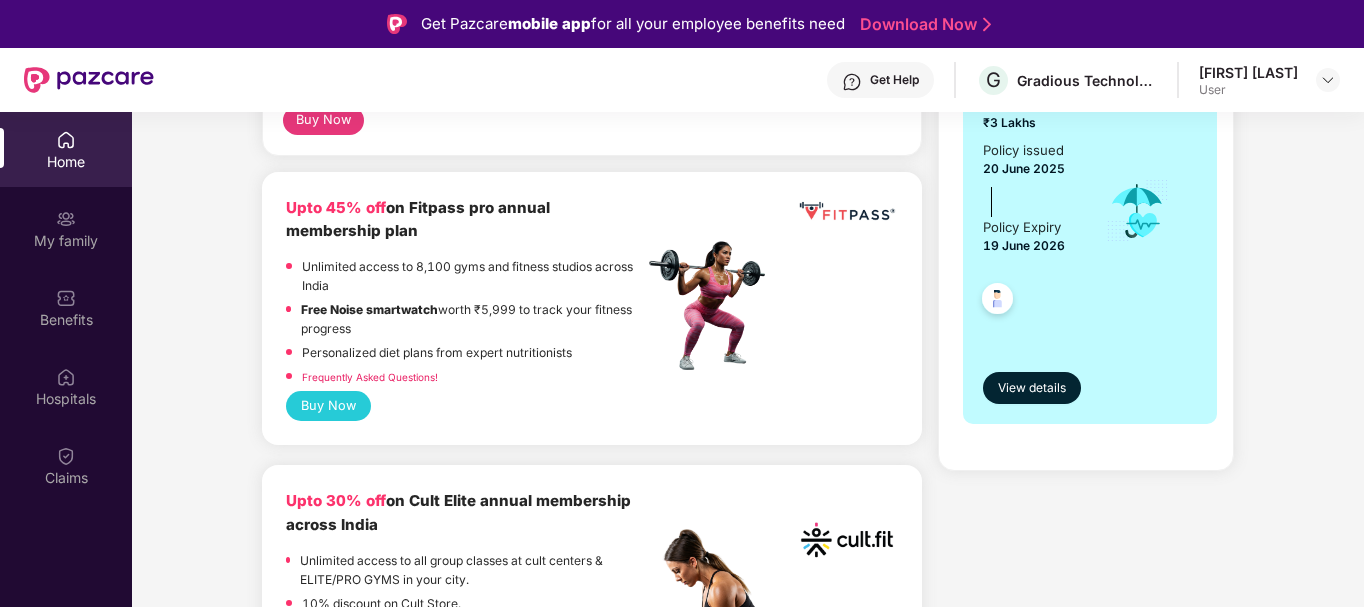 drag, startPoint x: 1358, startPoint y: 208, endPoint x: 1362, endPoint y: 186, distance: 22.36068 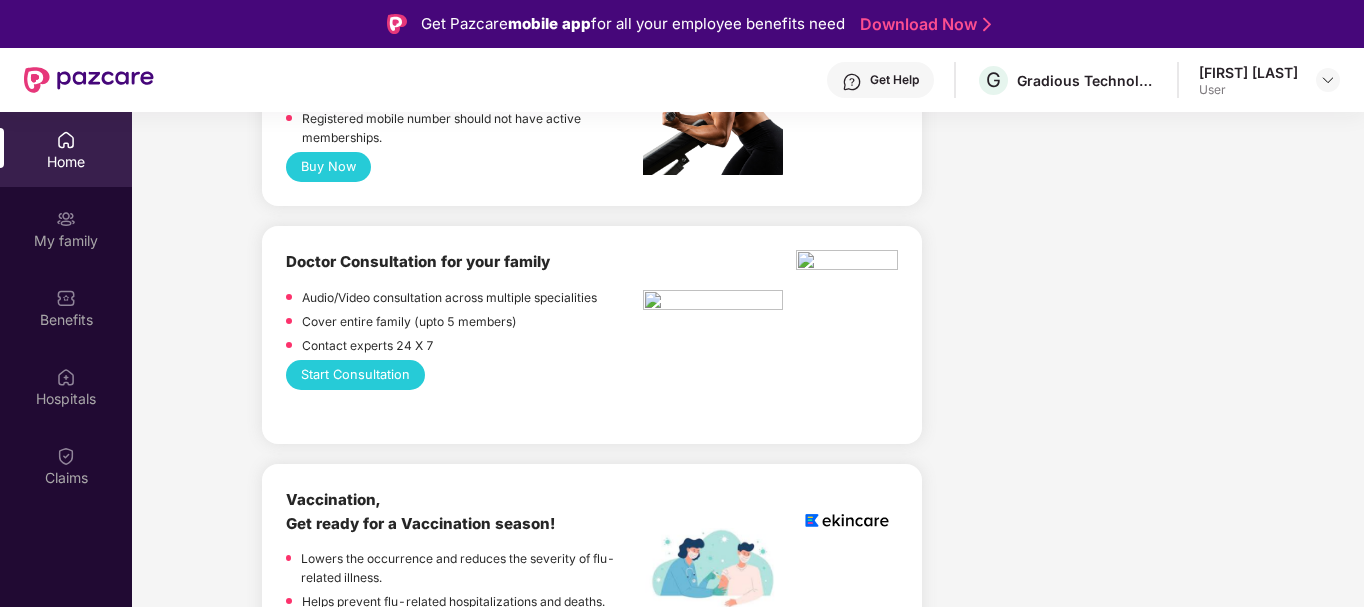 scroll, scrollTop: 0, scrollLeft: 0, axis: both 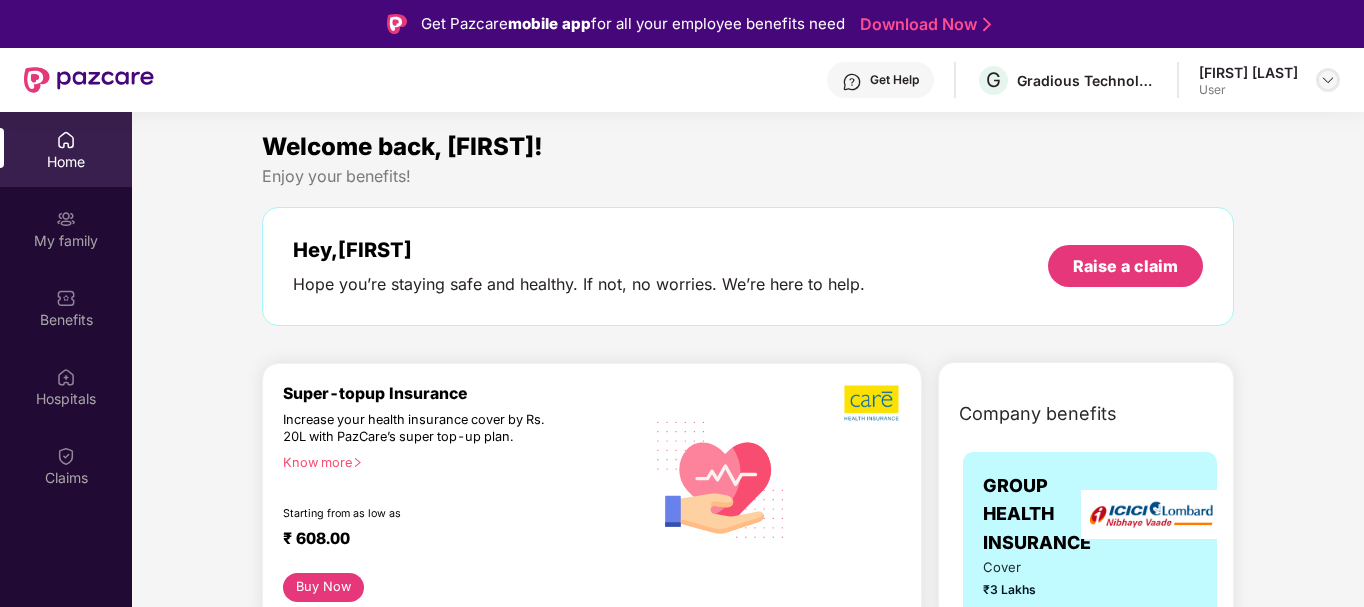 click at bounding box center (1328, 80) 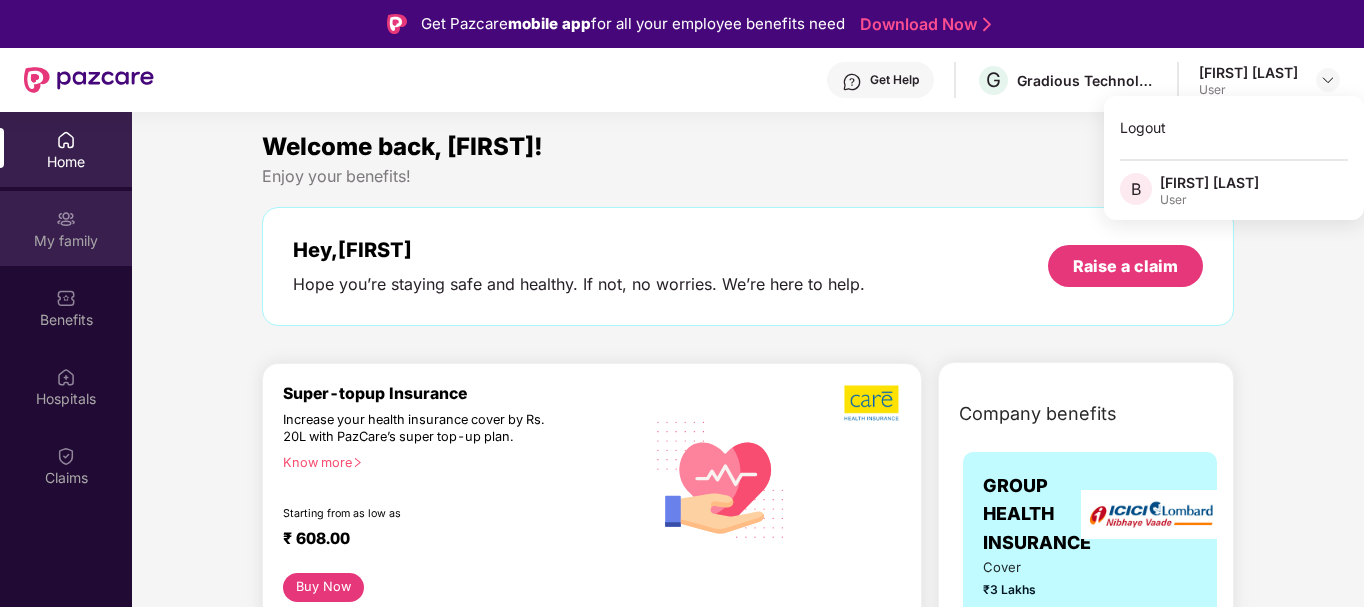 click at bounding box center (66, 219) 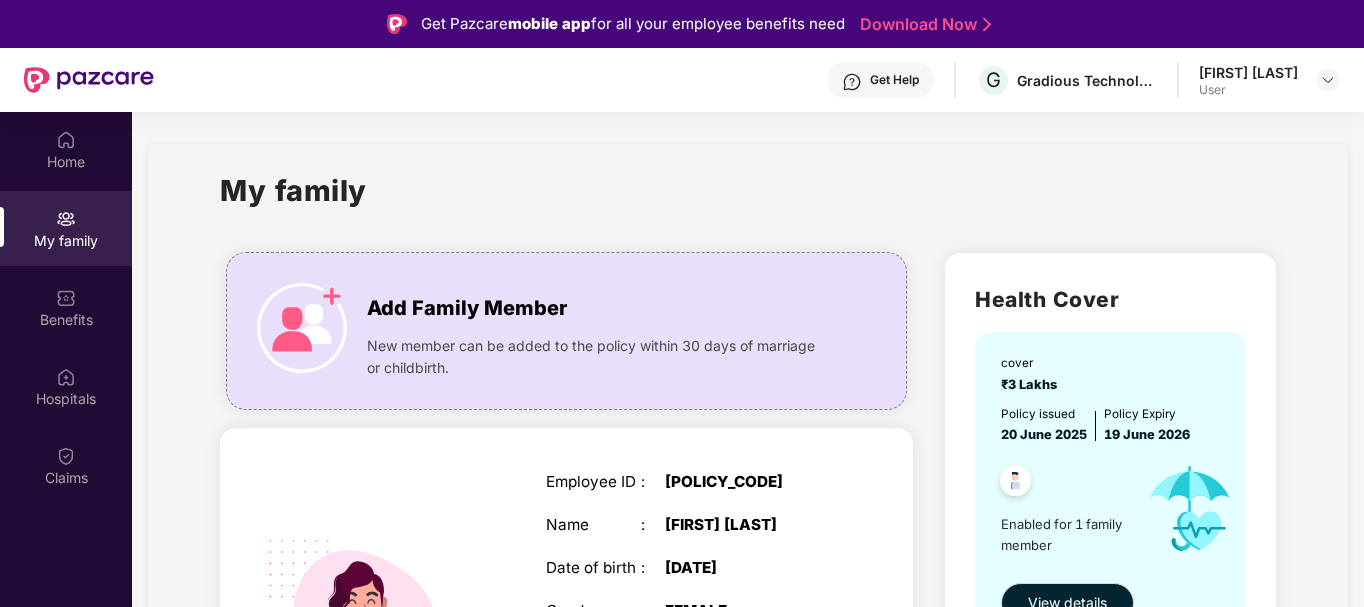 scroll, scrollTop: 213, scrollLeft: 0, axis: vertical 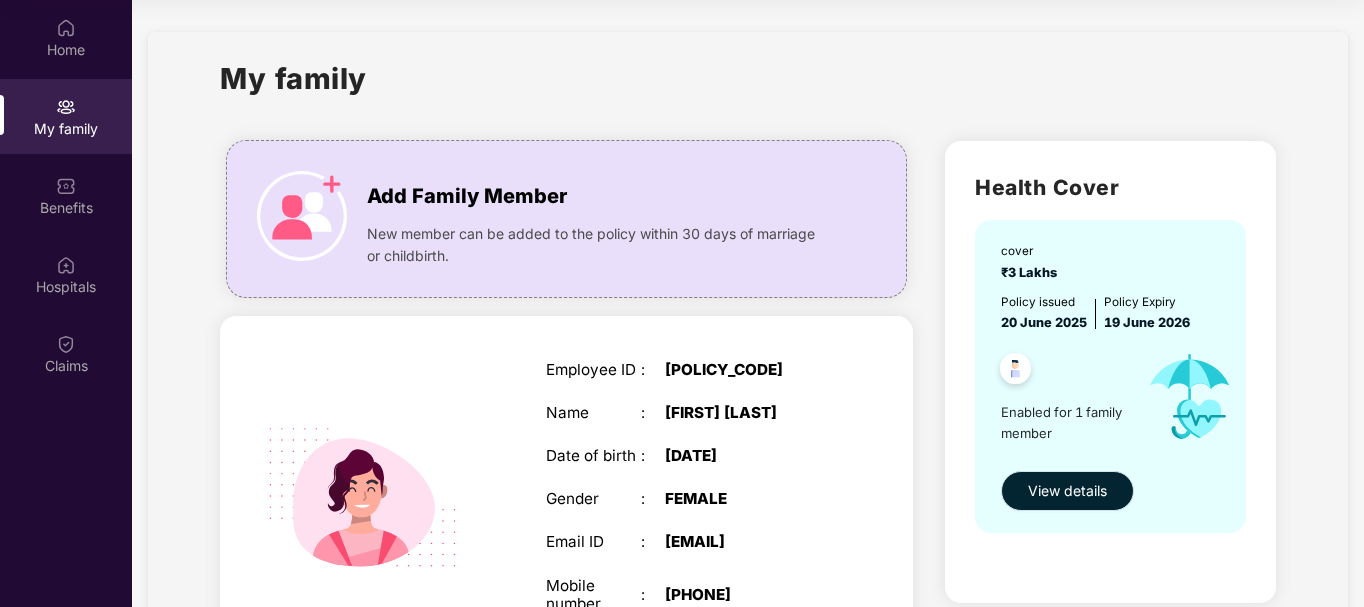 click on "View details" at bounding box center (1067, 491) 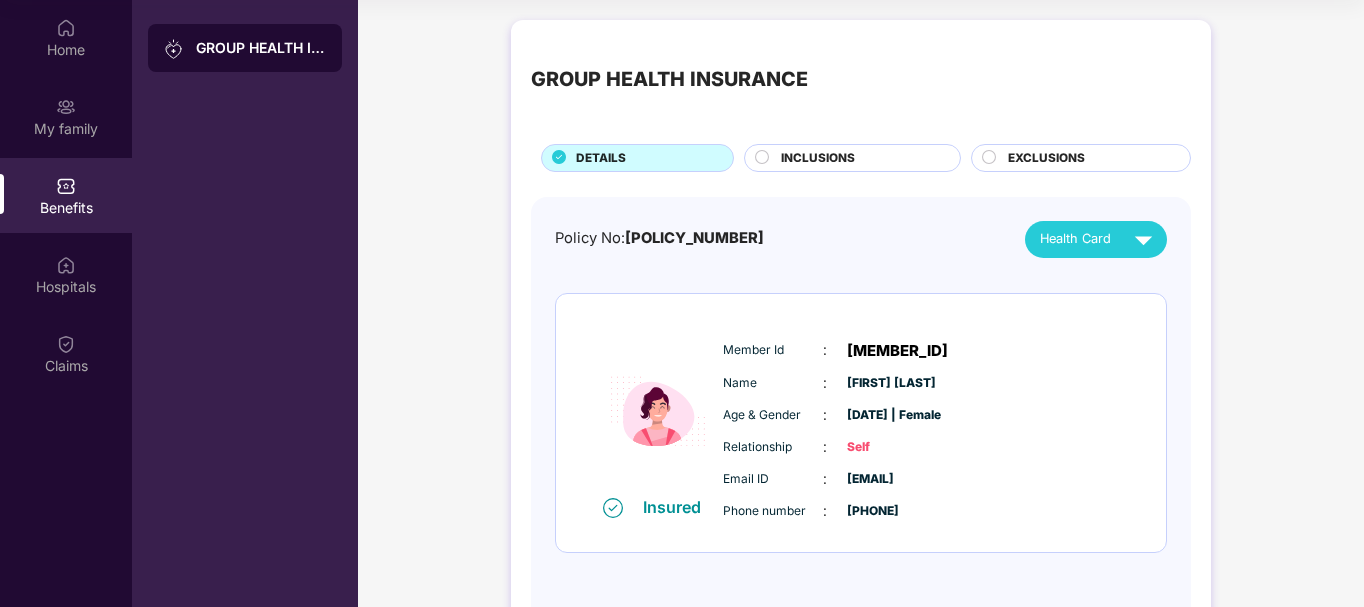 click on "INCLUSIONS" at bounding box center (860, 160) 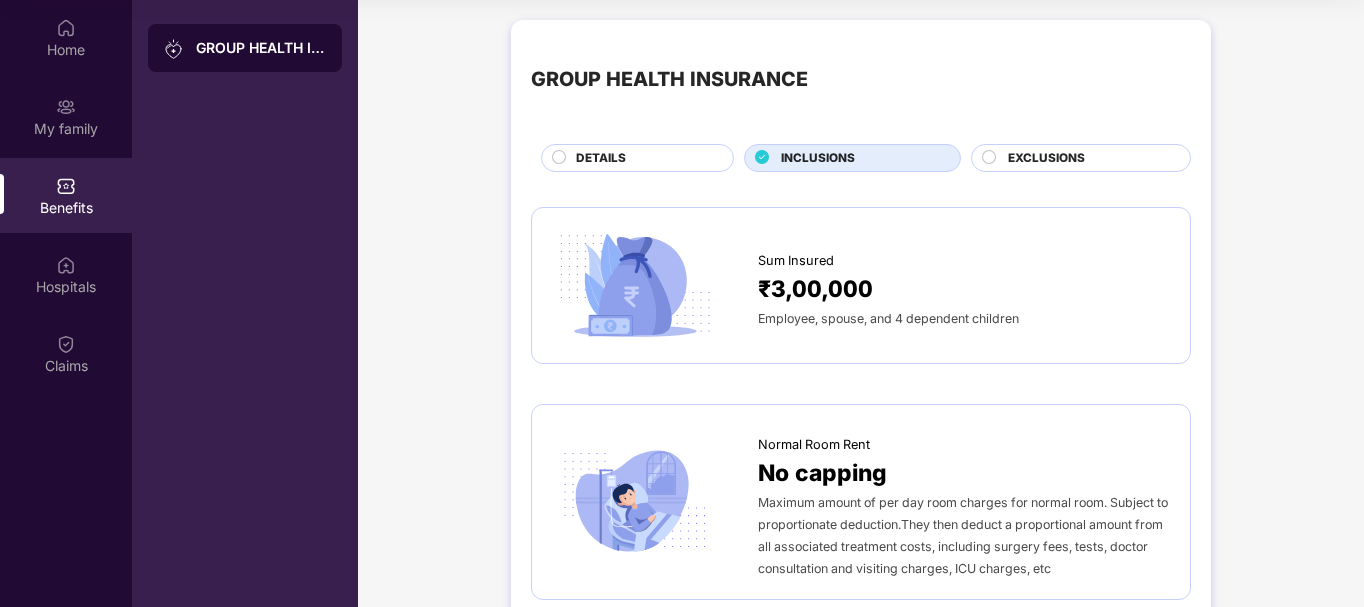 click on "EXCLUSIONS" at bounding box center [1046, 158] 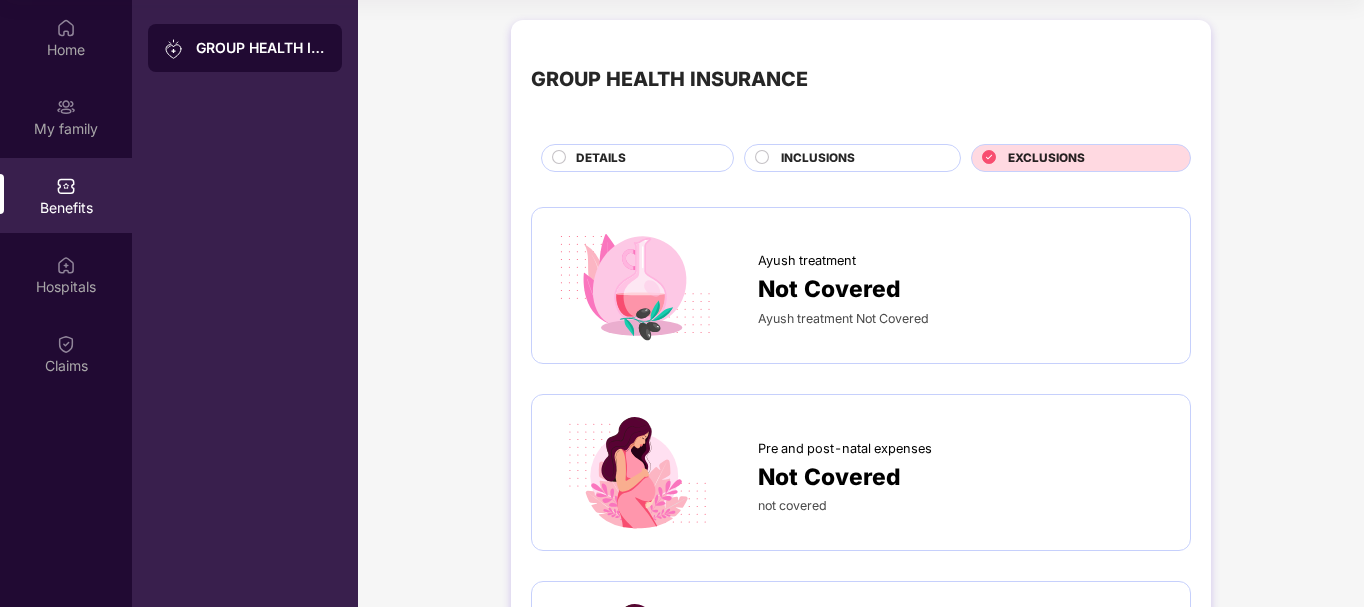 click on "DETAILS" at bounding box center (644, 160) 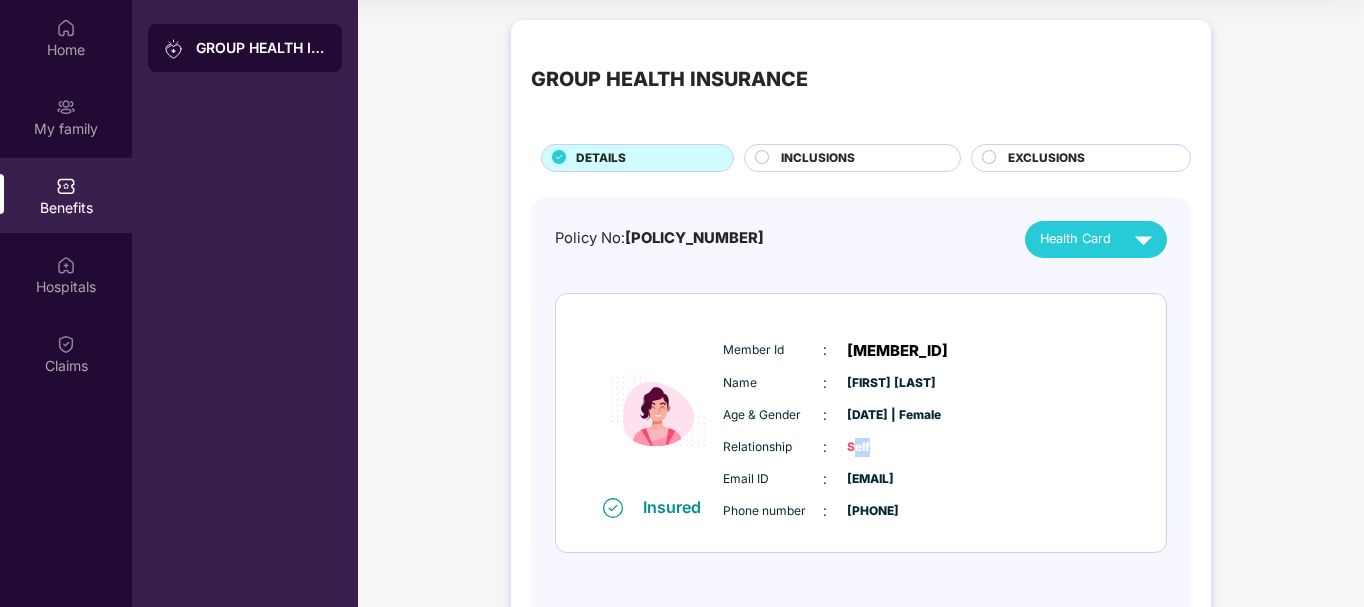 click on "Self" at bounding box center (897, 447) 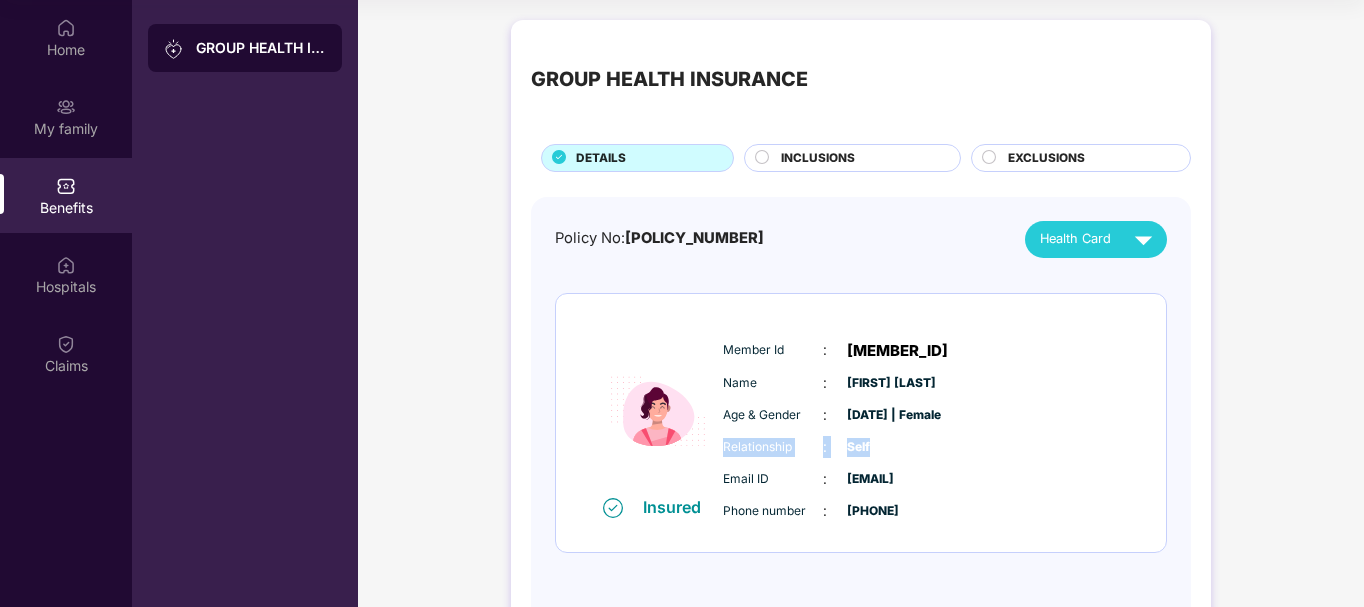 drag, startPoint x: 723, startPoint y: 450, endPoint x: 931, endPoint y: 427, distance: 209.26778 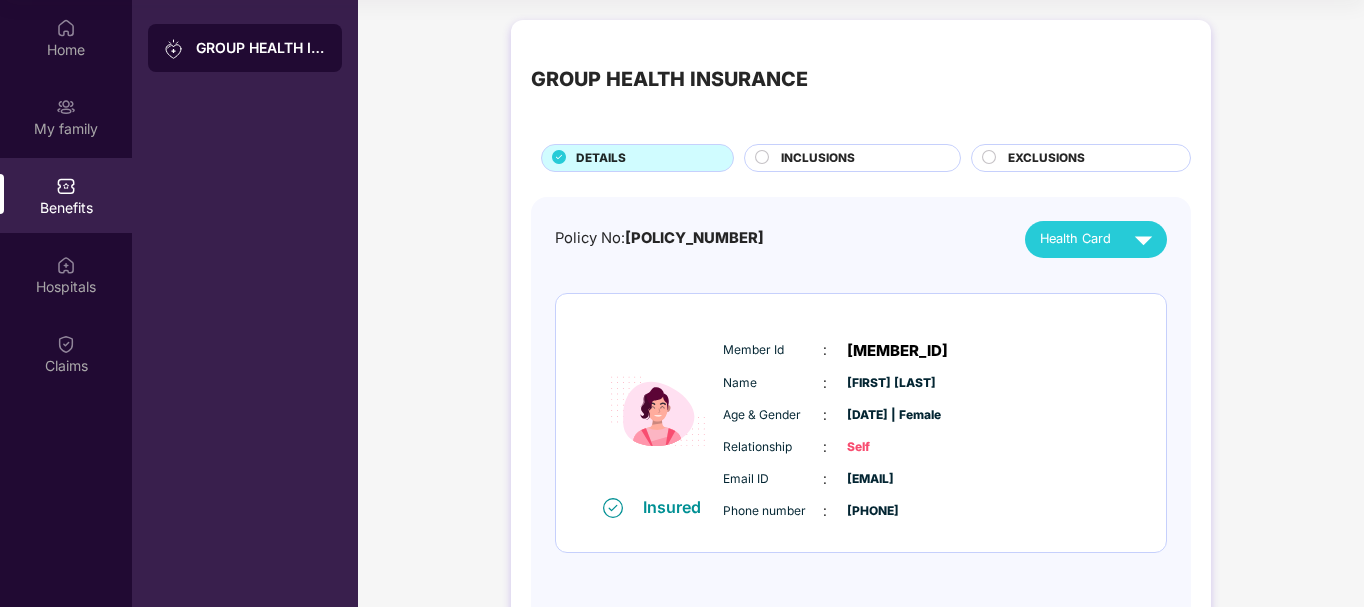 scroll, scrollTop: 70, scrollLeft: 0, axis: vertical 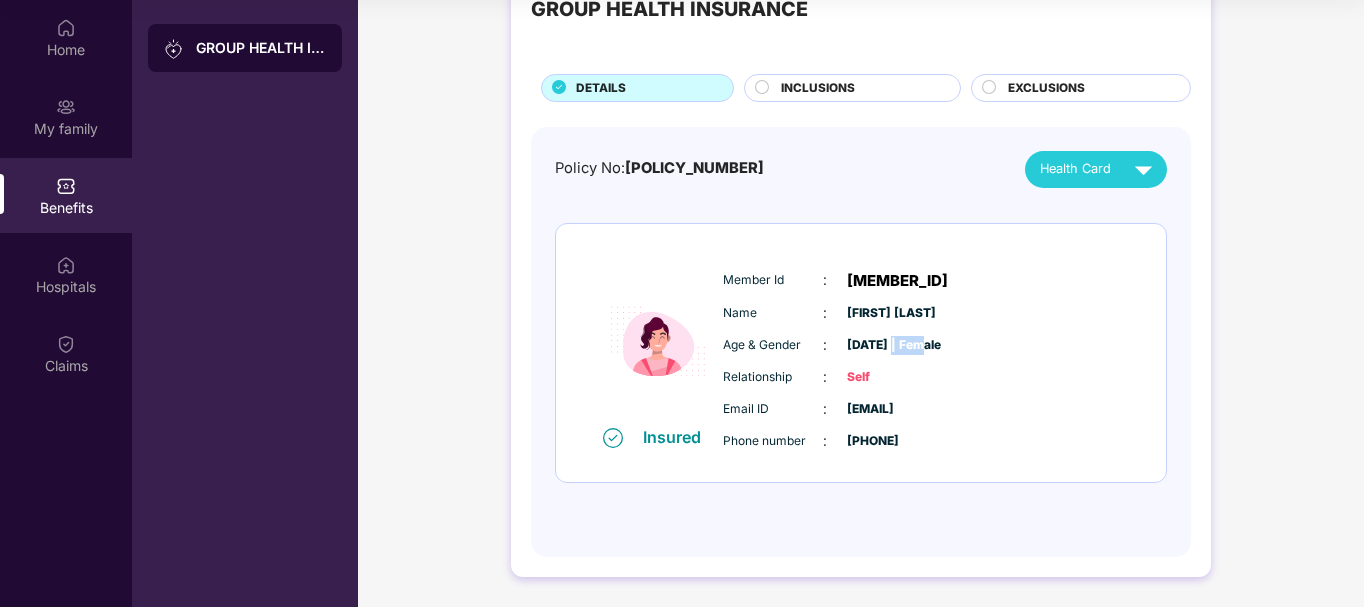 drag, startPoint x: 924, startPoint y: 343, endPoint x: 886, endPoint y: 345, distance: 38.052597 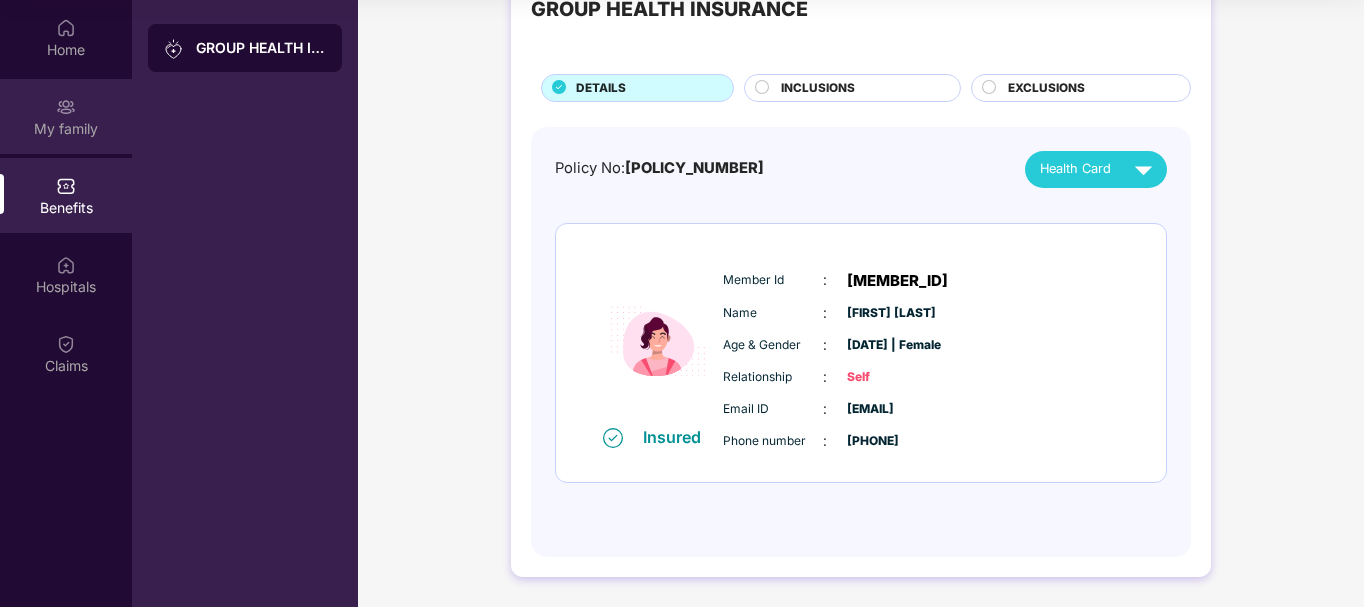 click on "My family" at bounding box center (66, 129) 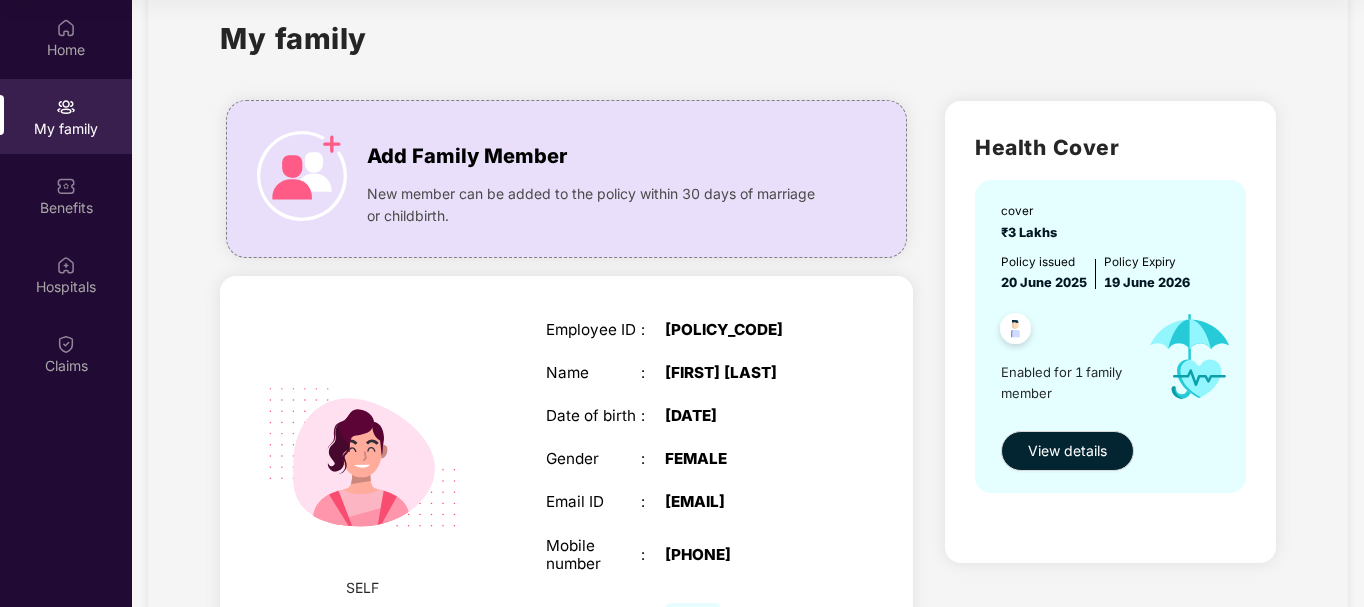 scroll, scrollTop: 0, scrollLeft: 0, axis: both 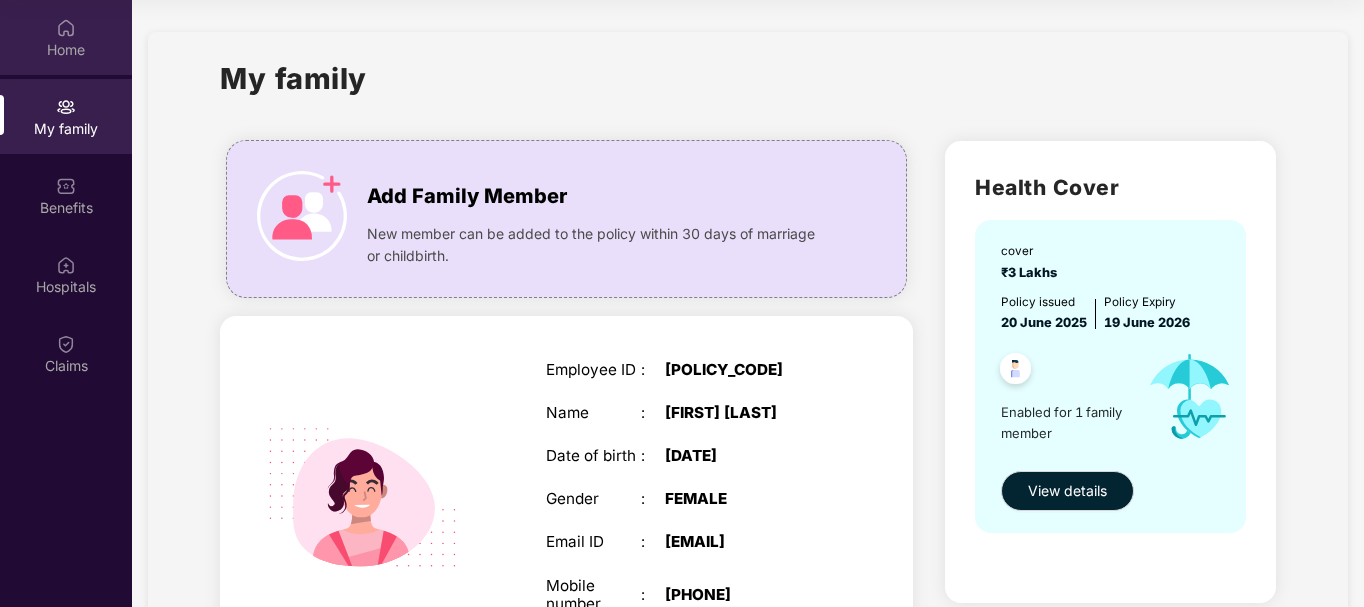 click on "Home" at bounding box center (66, 50) 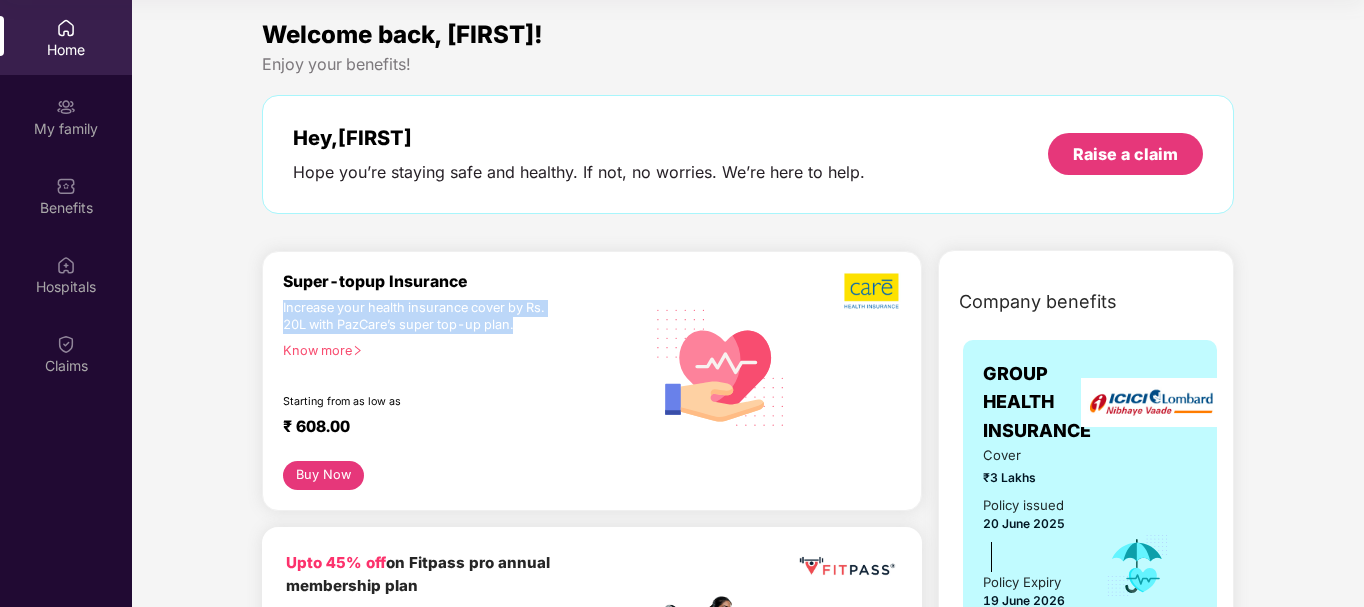 drag, startPoint x: 282, startPoint y: 295, endPoint x: 540, endPoint y: 332, distance: 260.6396 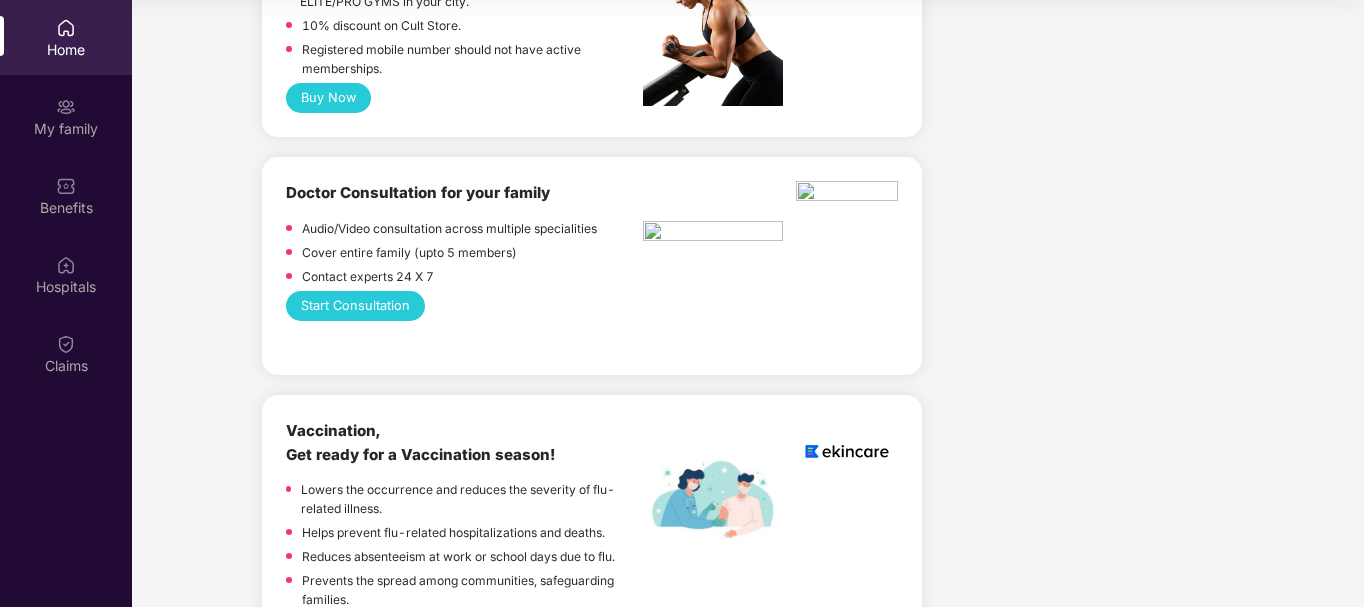 scroll, scrollTop: 467, scrollLeft: 0, axis: vertical 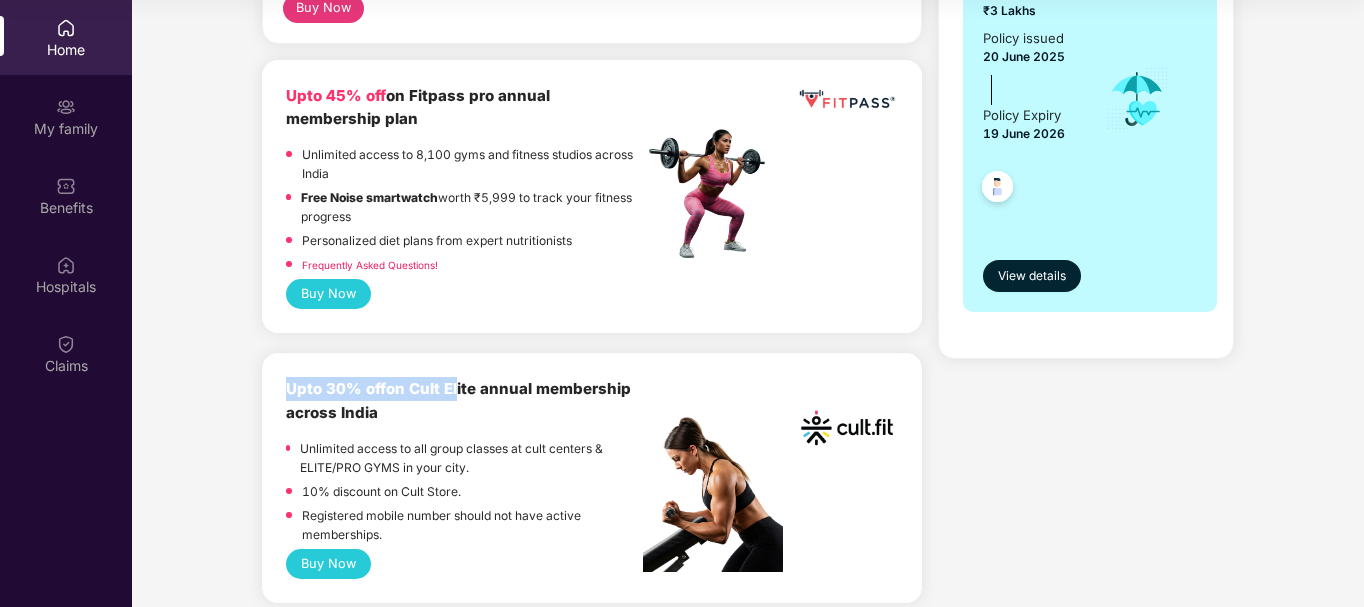 drag, startPoint x: 291, startPoint y: 391, endPoint x: 455, endPoint y: 385, distance: 164.10973 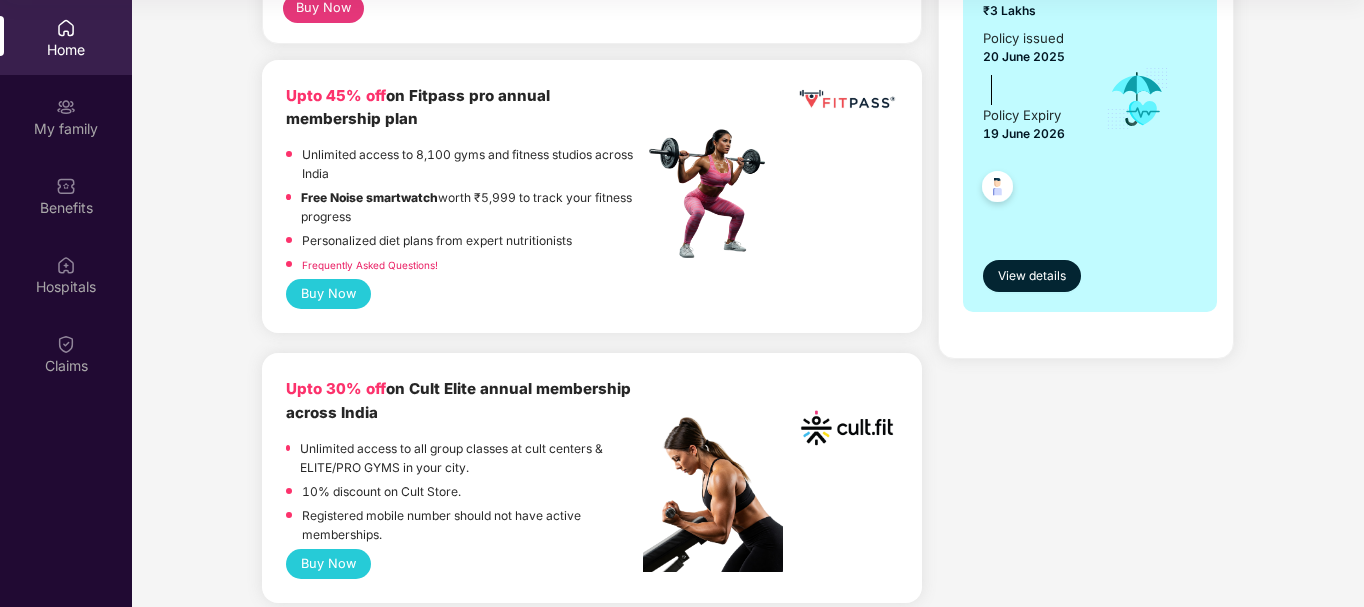 click on "Upto 30% off  on Cult Elite annual membership across India" at bounding box center [458, 400] 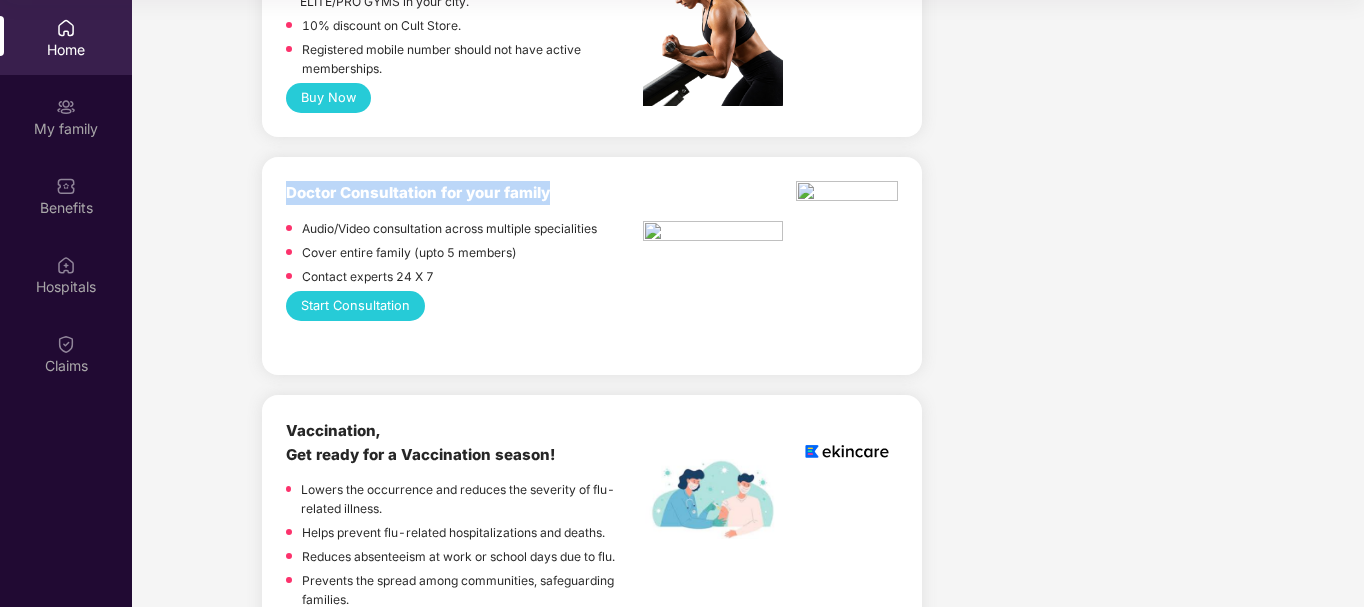 drag, startPoint x: 260, startPoint y: 198, endPoint x: 621, endPoint y: 178, distance: 361.5536 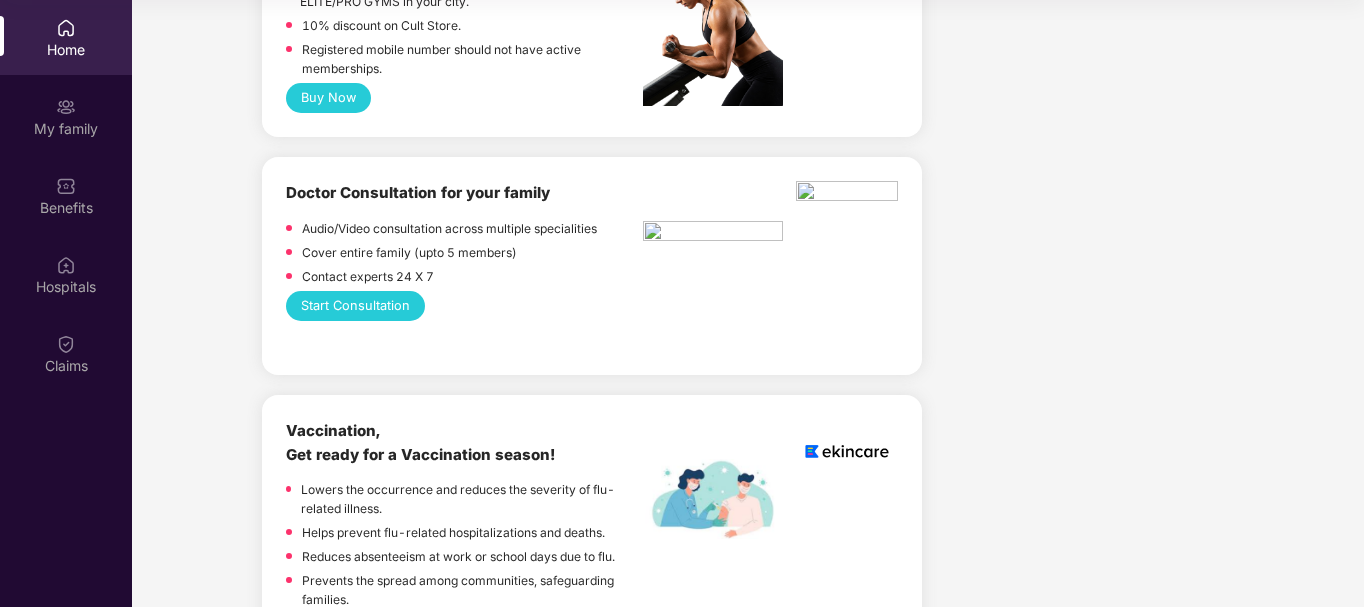 click at bounding box center [713, 221] 